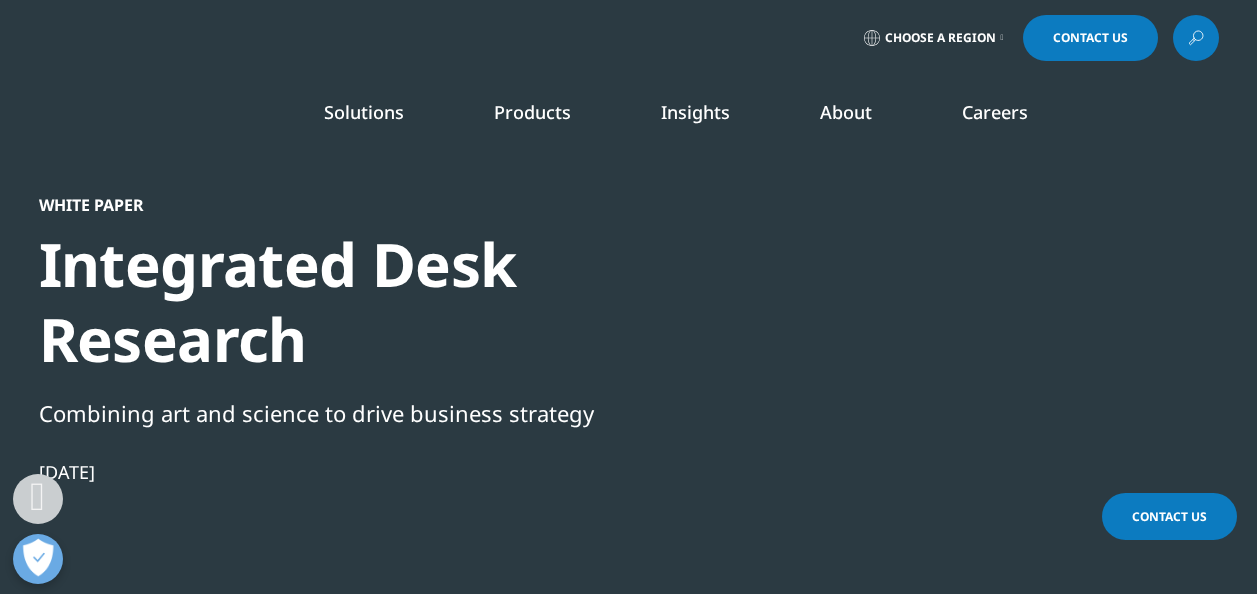 scroll, scrollTop: 700, scrollLeft: 0, axis: vertical 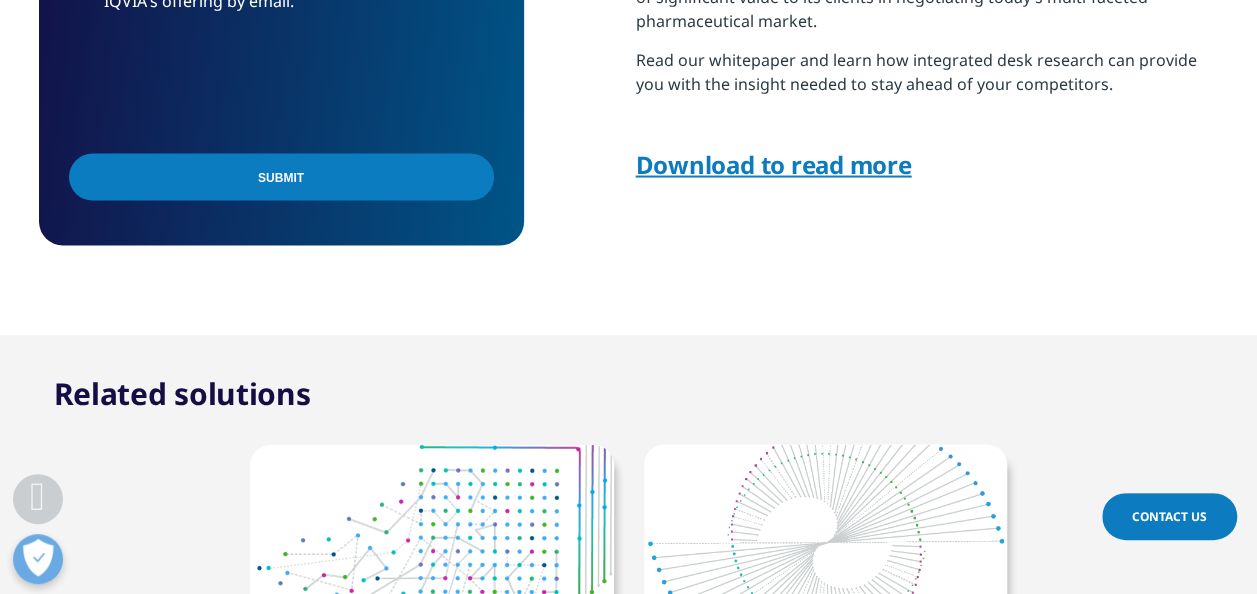 click on "Download to read more" at bounding box center [774, 164] 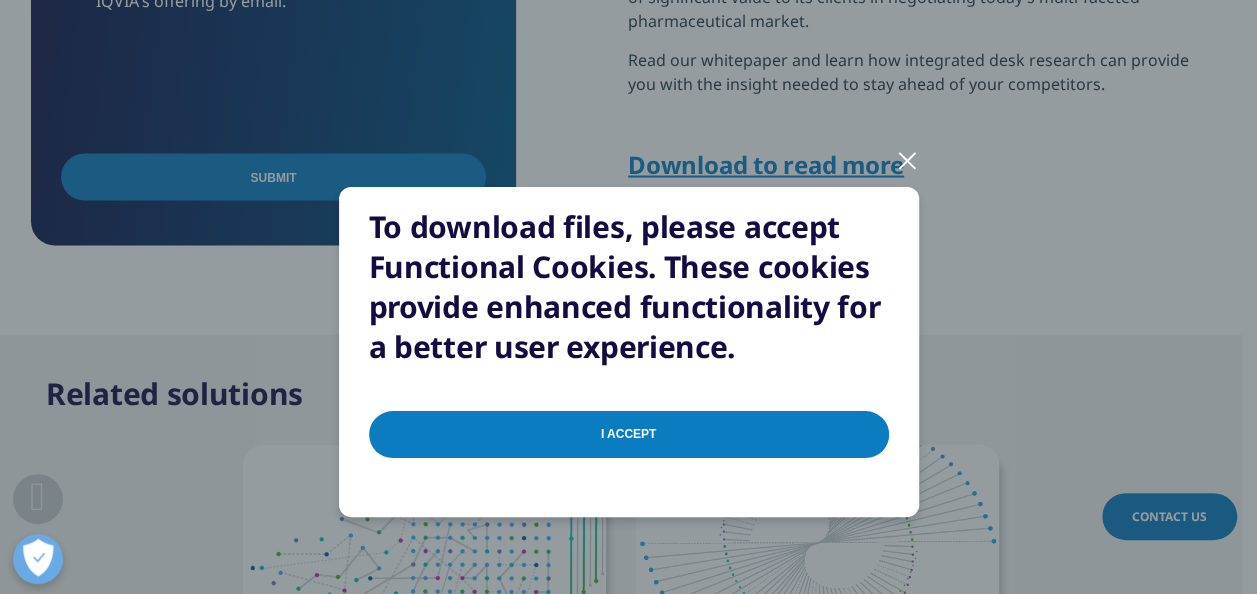 click on "I Accept" at bounding box center [629, 434] 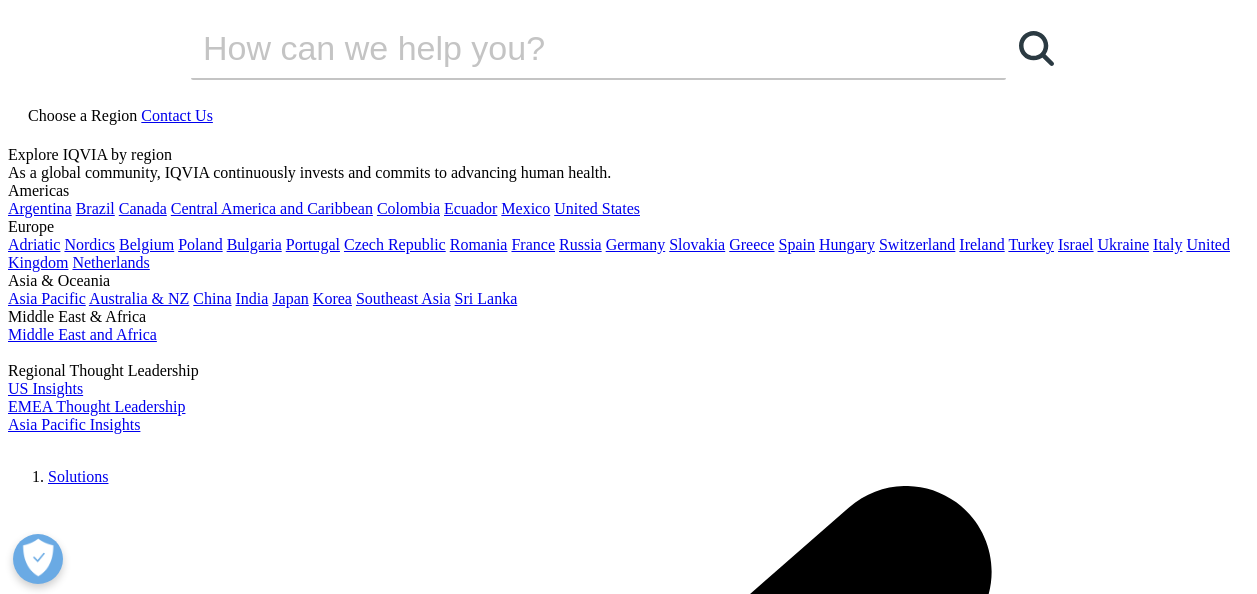 scroll, scrollTop: 1900, scrollLeft: 0, axis: vertical 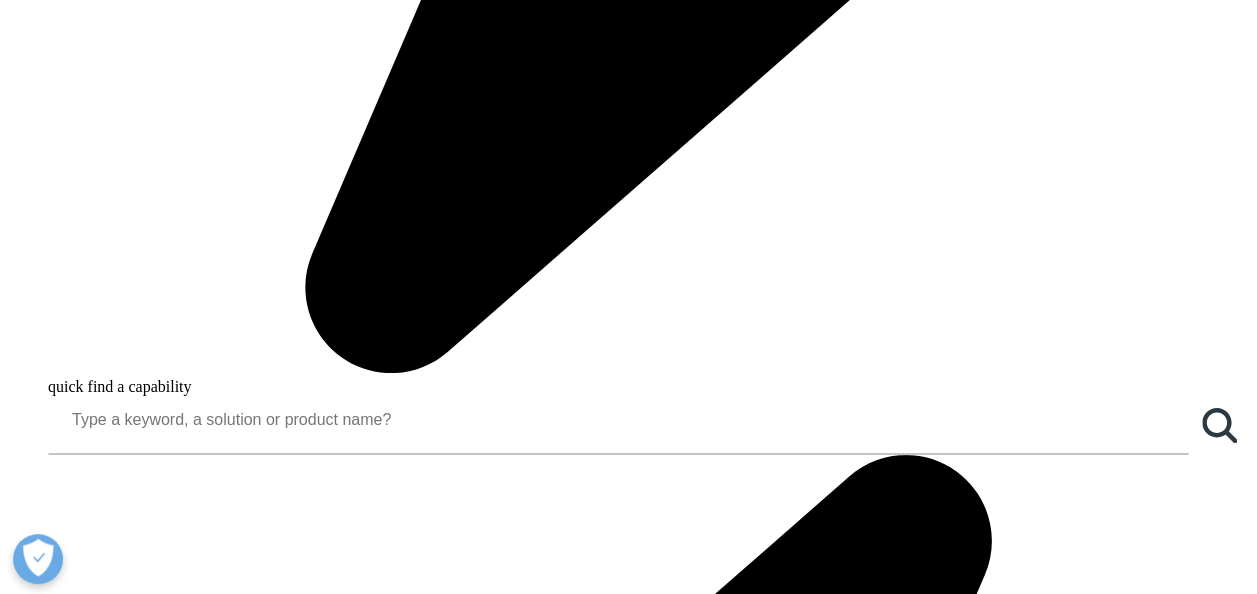 click on "First Name" at bounding box center [172, 17219] 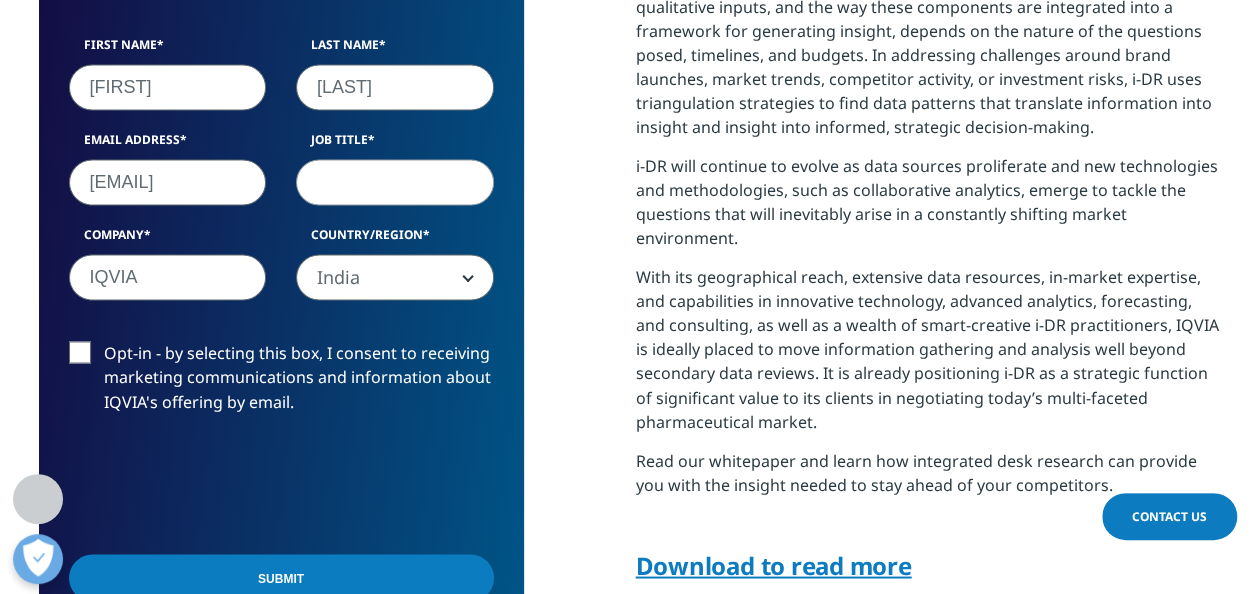 click on "Job Title" at bounding box center [395, 182] 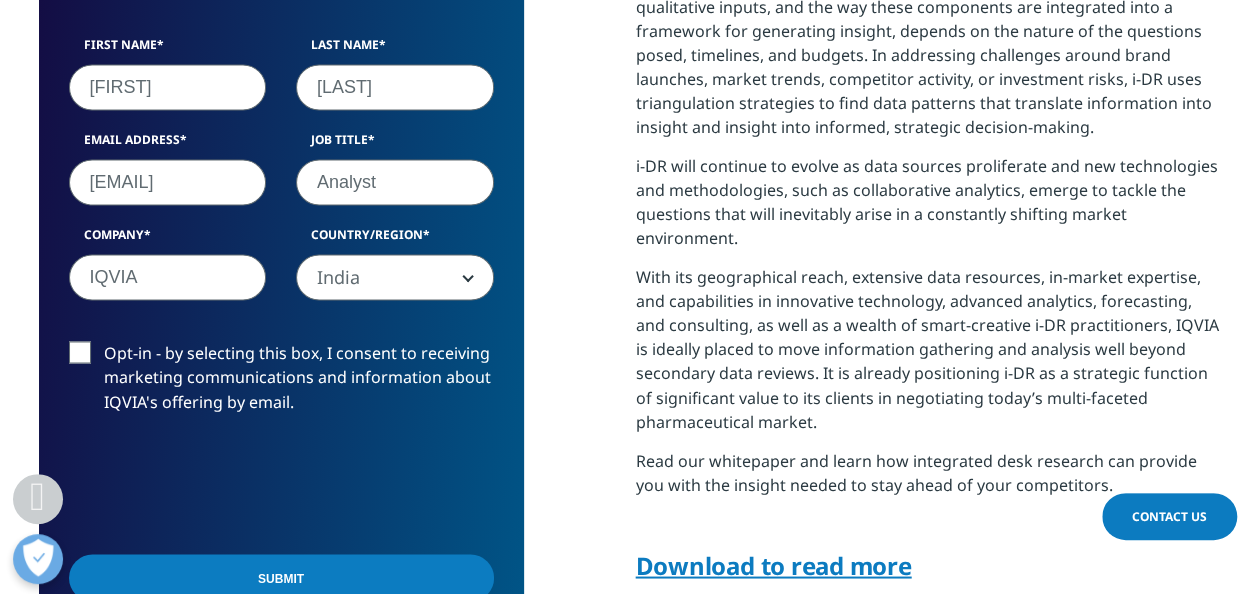 type on "Analyst" 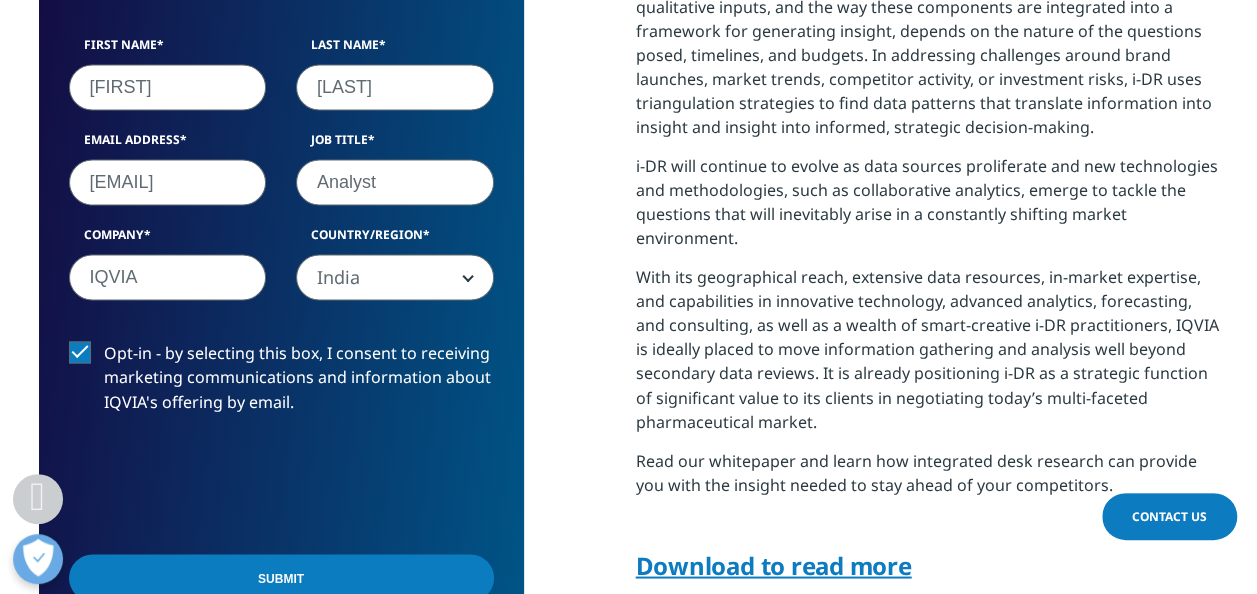 click on "Opt-in - by selecting this box, I consent to receiving marketing communications and information about IQVIA's offering by email." at bounding box center (281, 382) 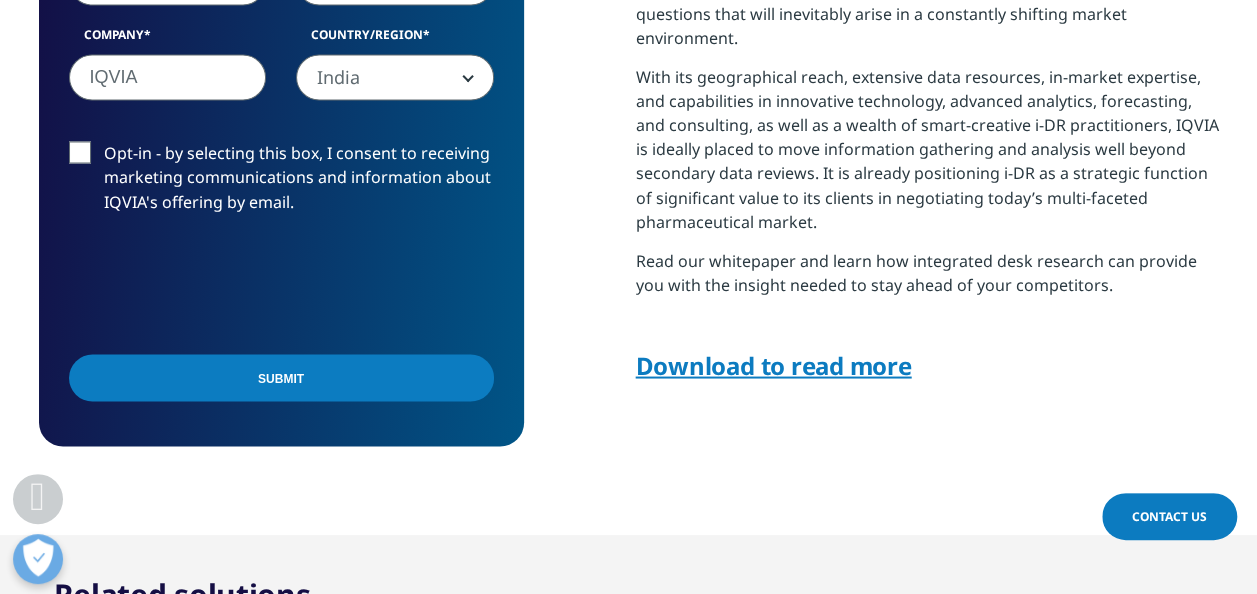 click on "Submit" at bounding box center [281, 377] 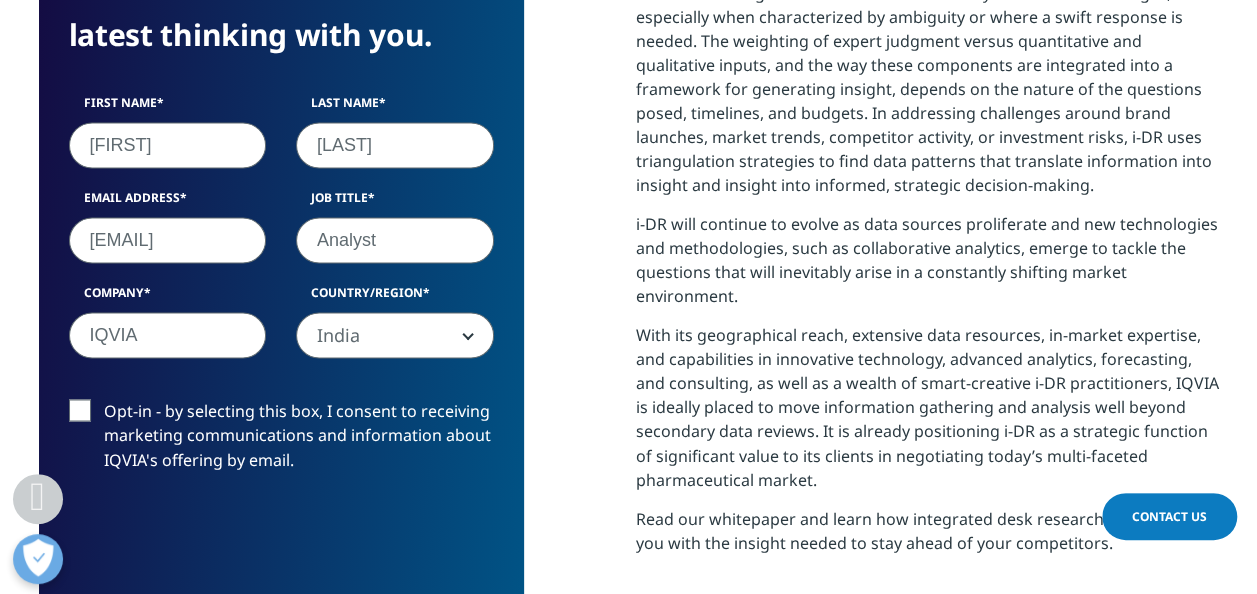 scroll, scrollTop: 1402, scrollLeft: 0, axis: vertical 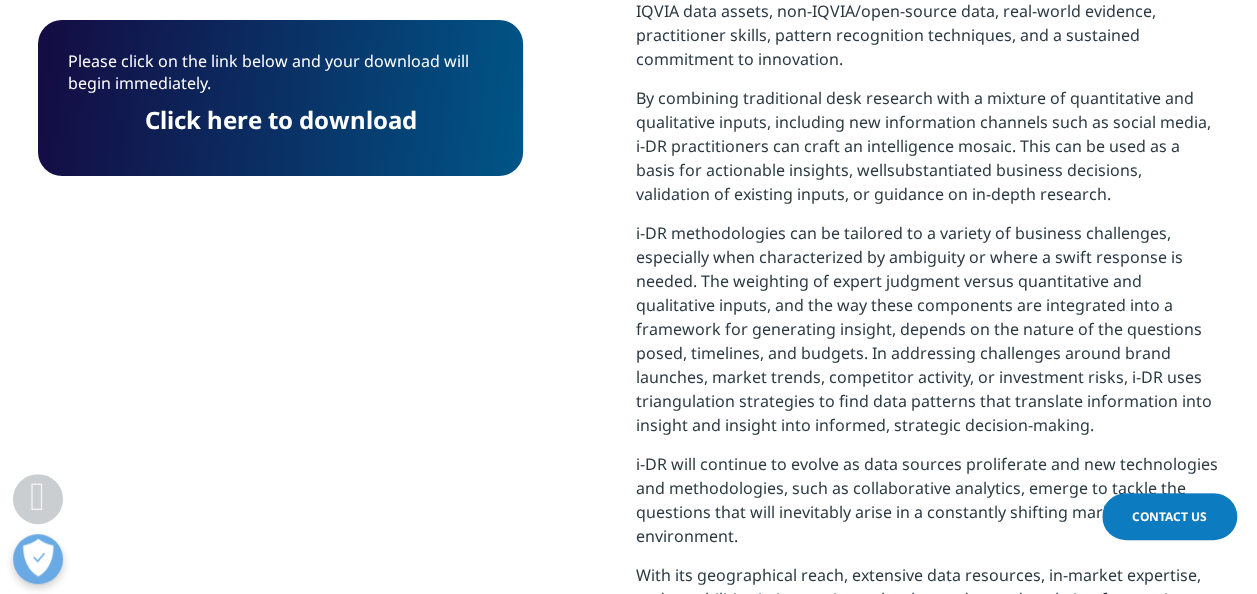 drag, startPoint x: 294, startPoint y: 124, endPoint x: 437, endPoint y: 264, distance: 200.12247 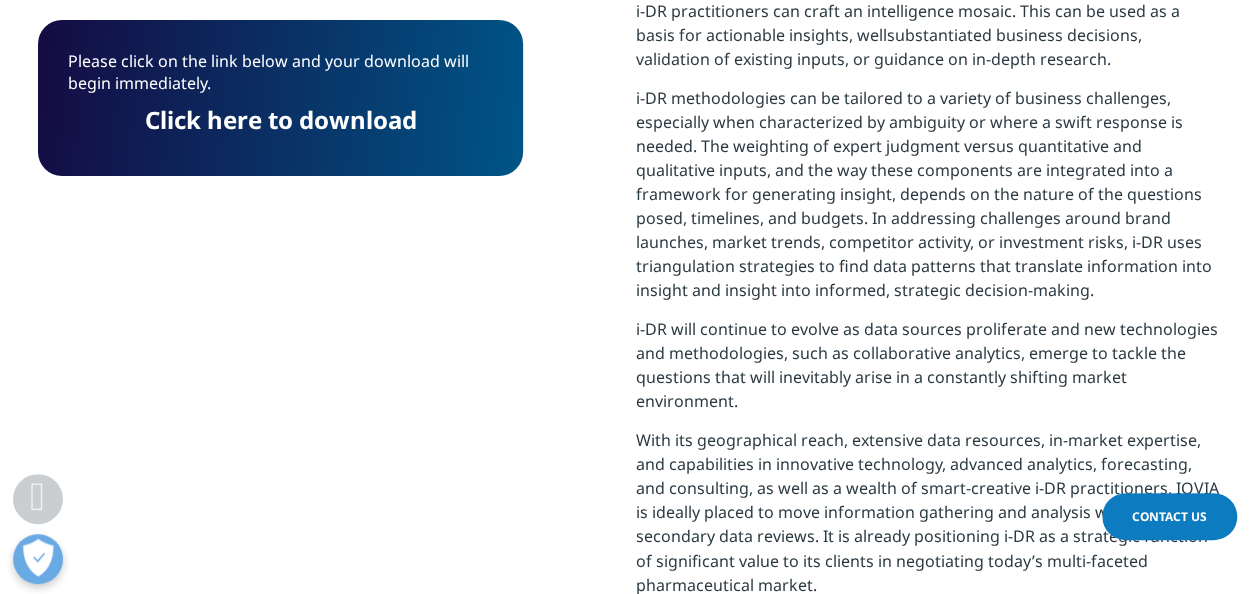scroll, scrollTop: 1002, scrollLeft: 0, axis: vertical 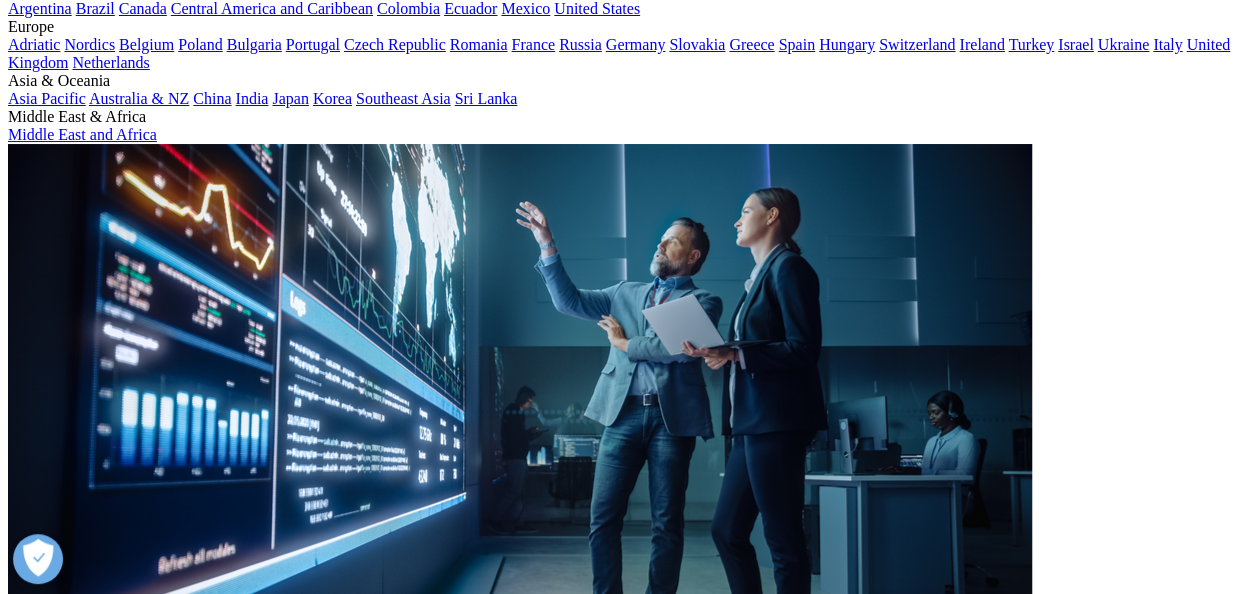 click on "I Accept" at bounding box center (39, 19316) 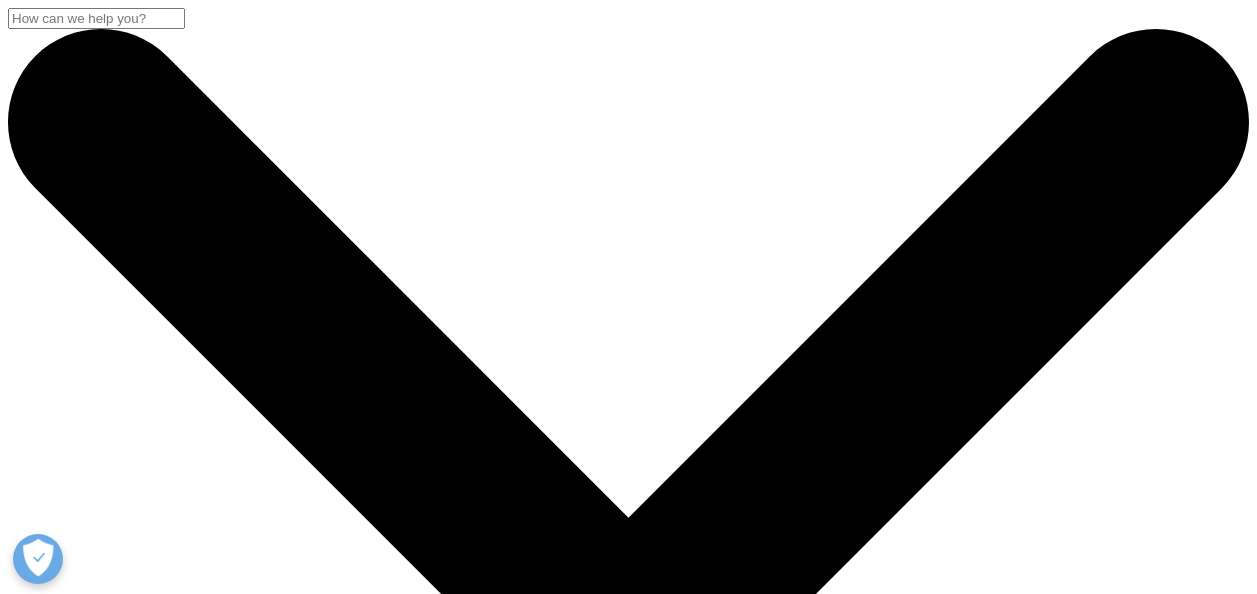 scroll, scrollTop: 200, scrollLeft: 0, axis: vertical 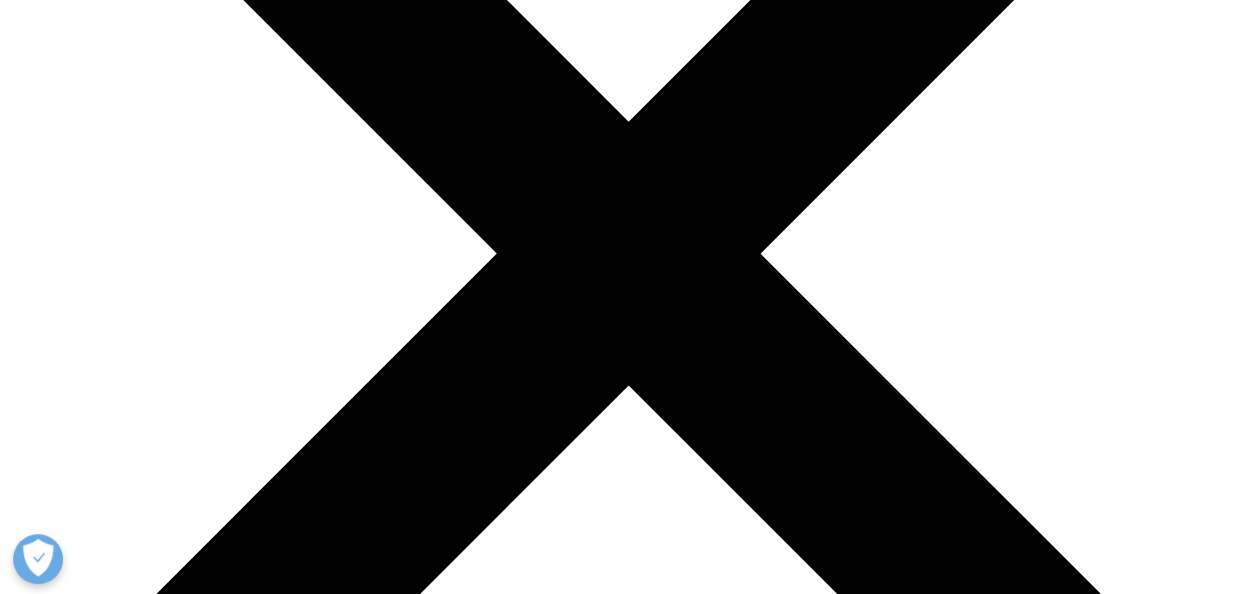click on "I Accept" at bounding box center [39, 21333] 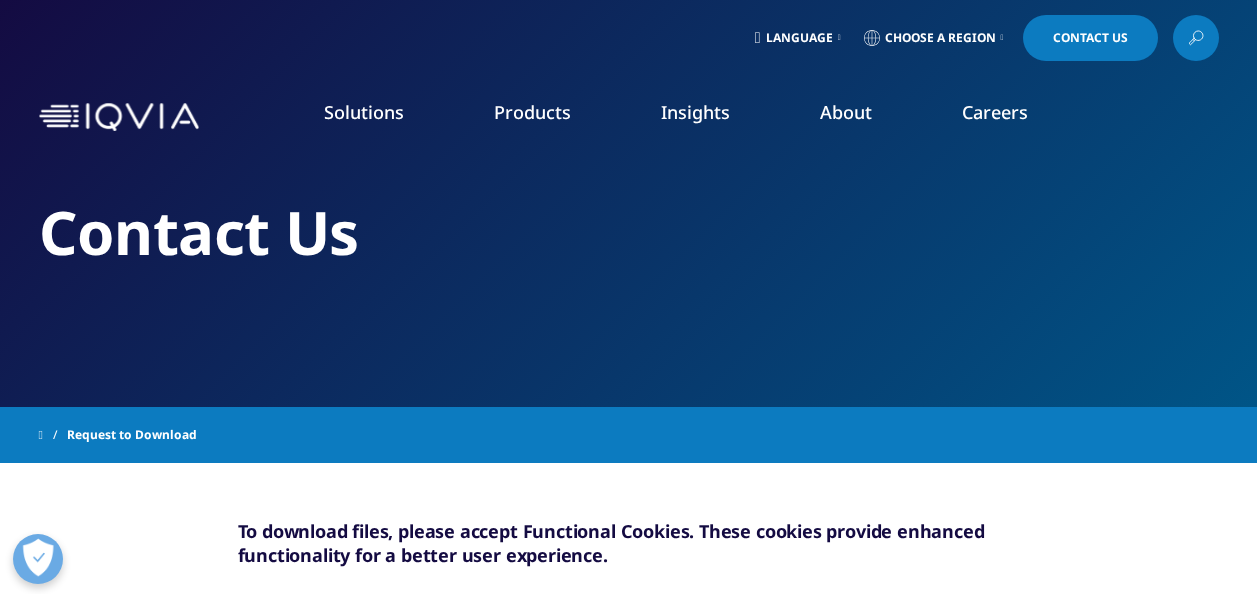 scroll, scrollTop: 396, scrollLeft: 0, axis: vertical 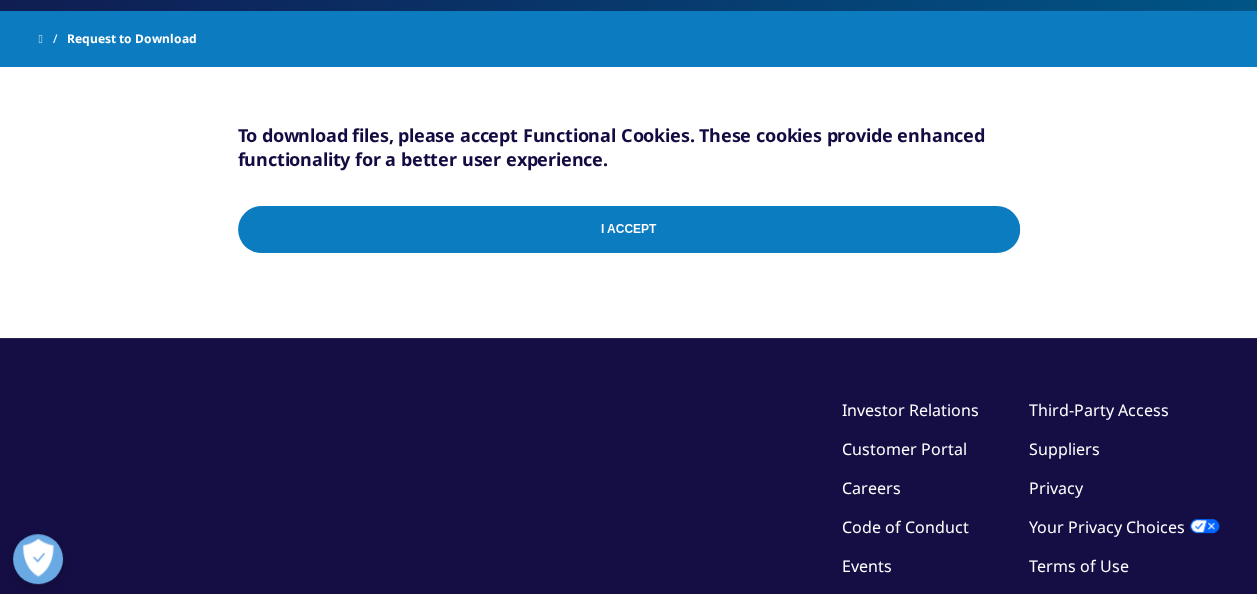click on "I Accept" at bounding box center (629, 229) 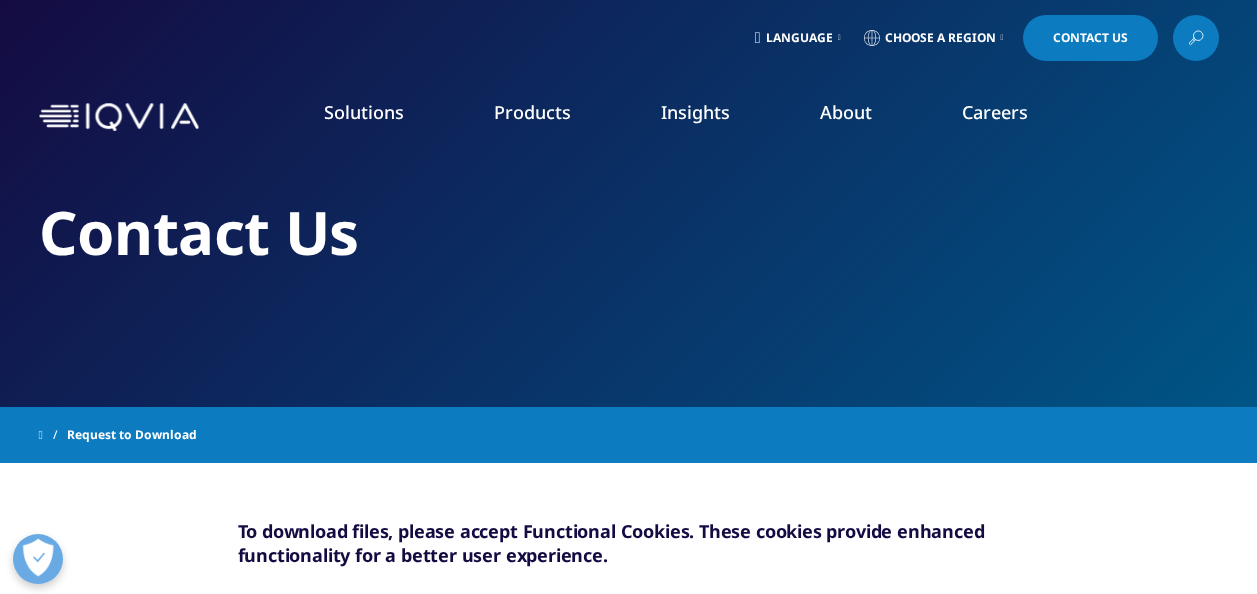 scroll, scrollTop: 396, scrollLeft: 0, axis: vertical 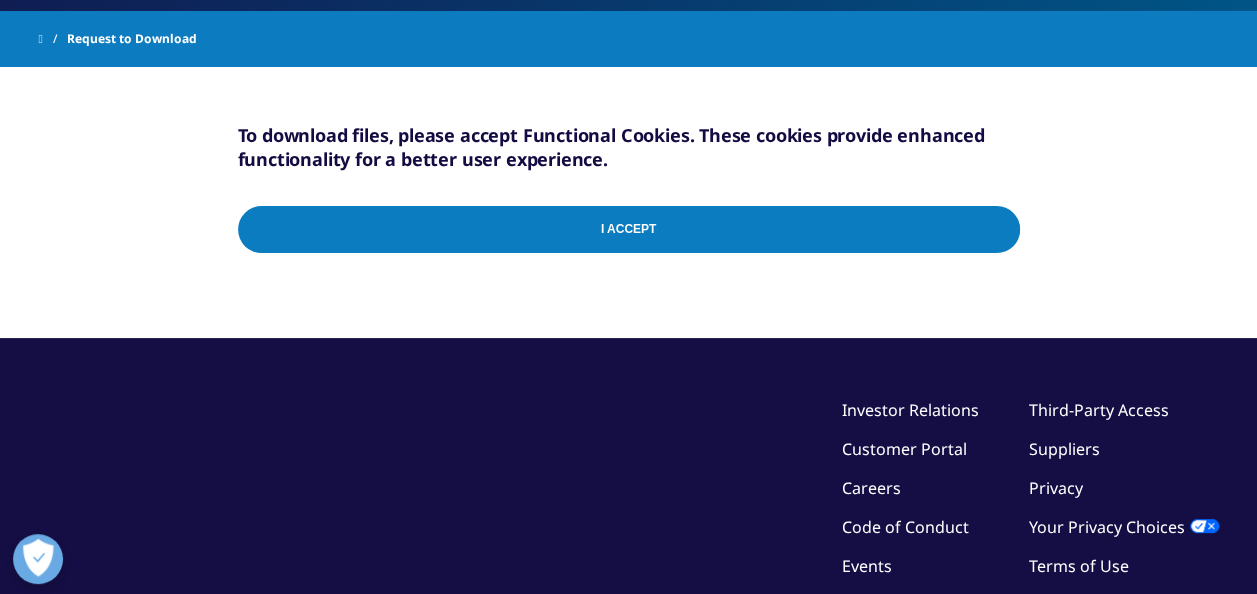 click on "To download files, please accept Functional Cookies. These cookies provide enhanced functionality for a better user experience.
I Accept" at bounding box center (629, 202) 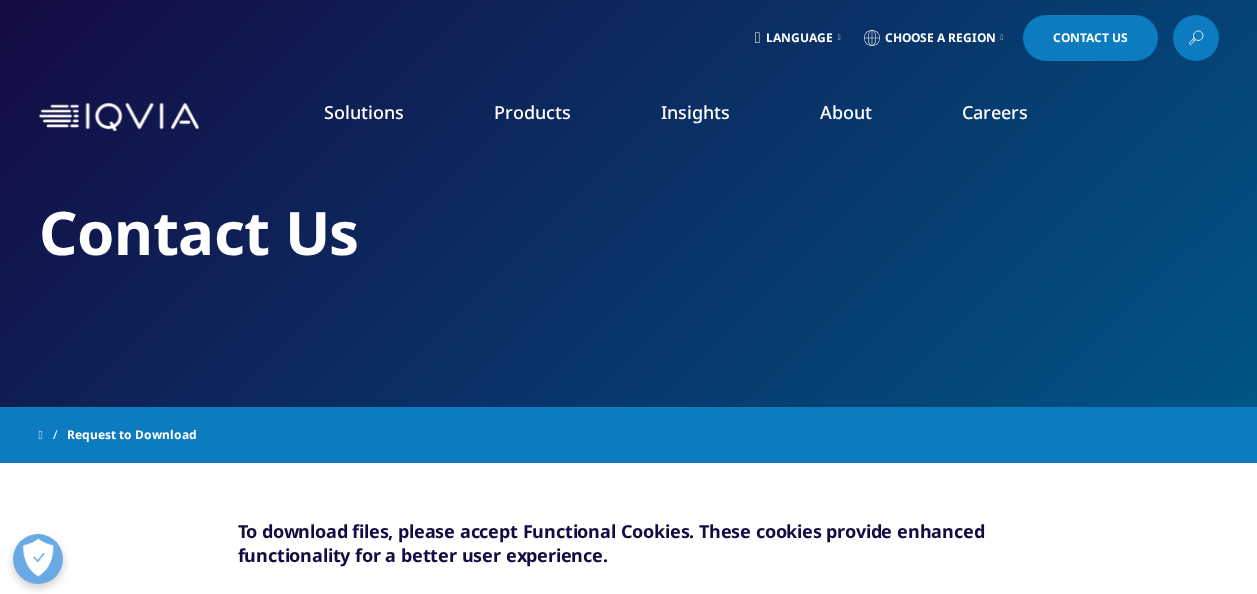 scroll, scrollTop: 396, scrollLeft: 0, axis: vertical 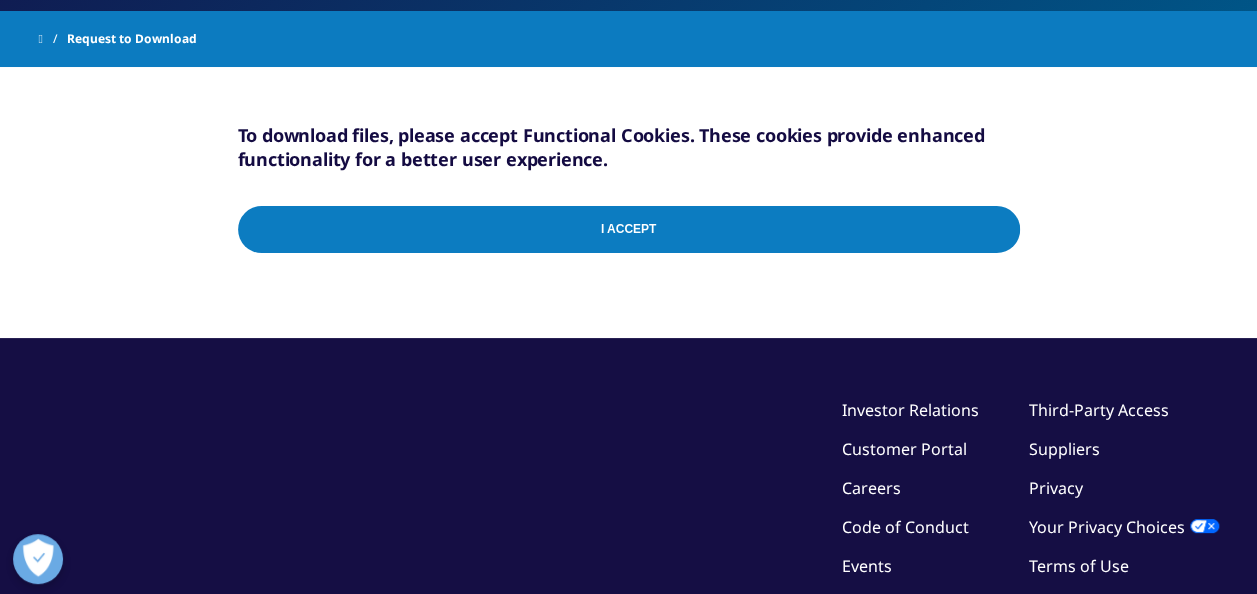 drag, startPoint x: 1185, startPoint y: 0, endPoint x: 733, endPoint y: 240, distance: 511.76556 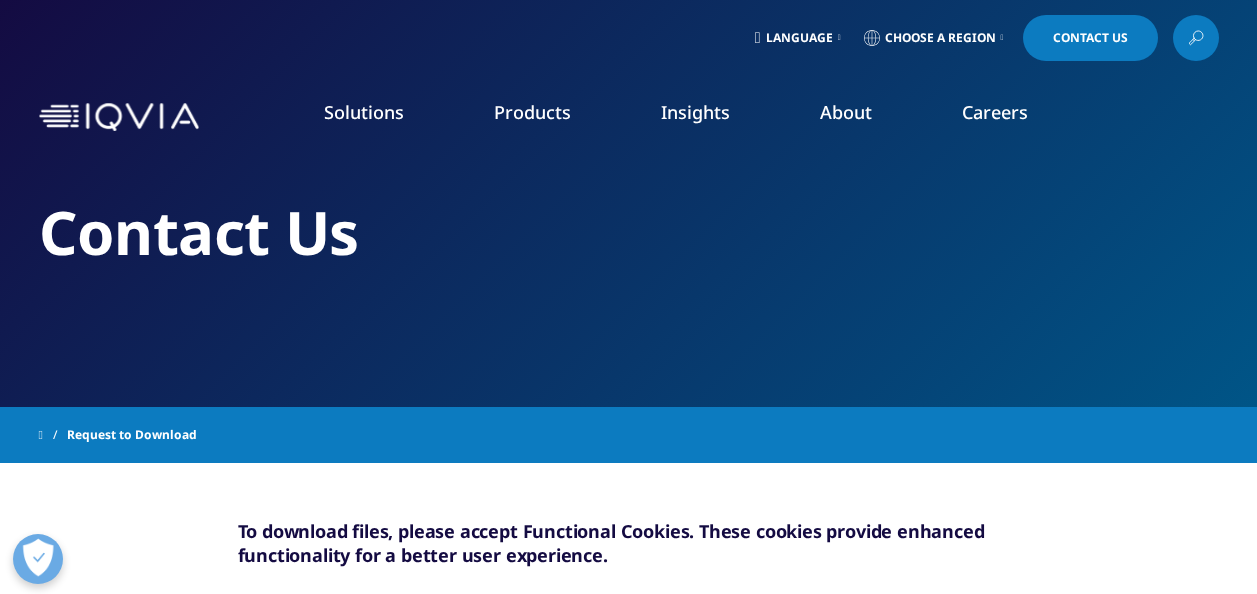 scroll, scrollTop: 396, scrollLeft: 0, axis: vertical 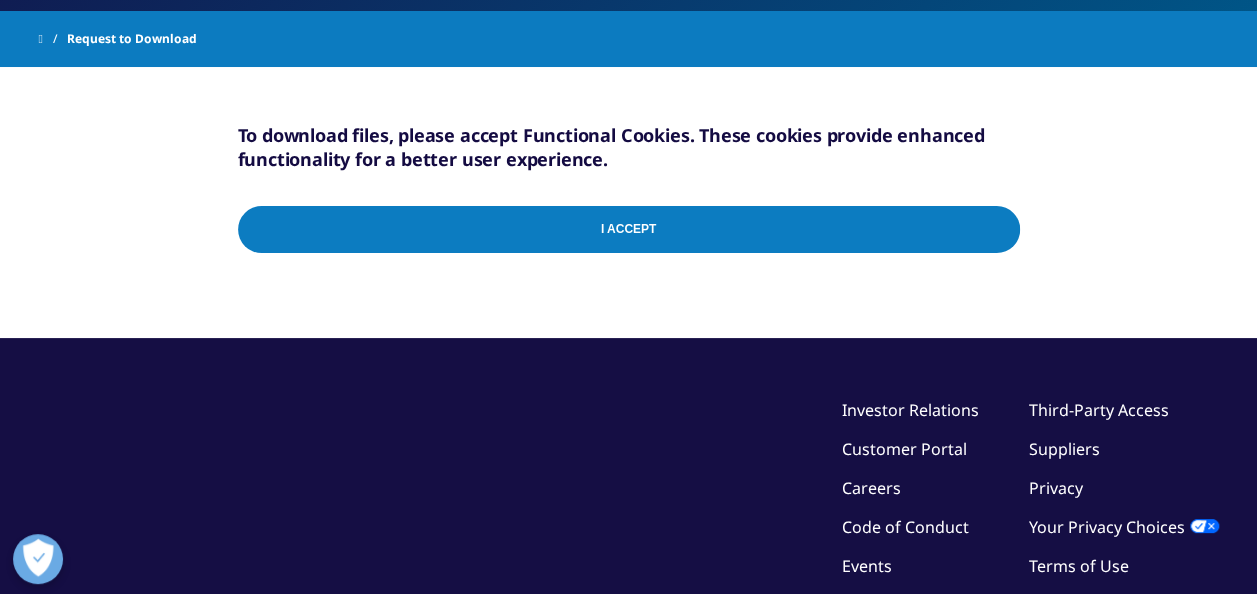 click on "I Accept" at bounding box center (629, 229) 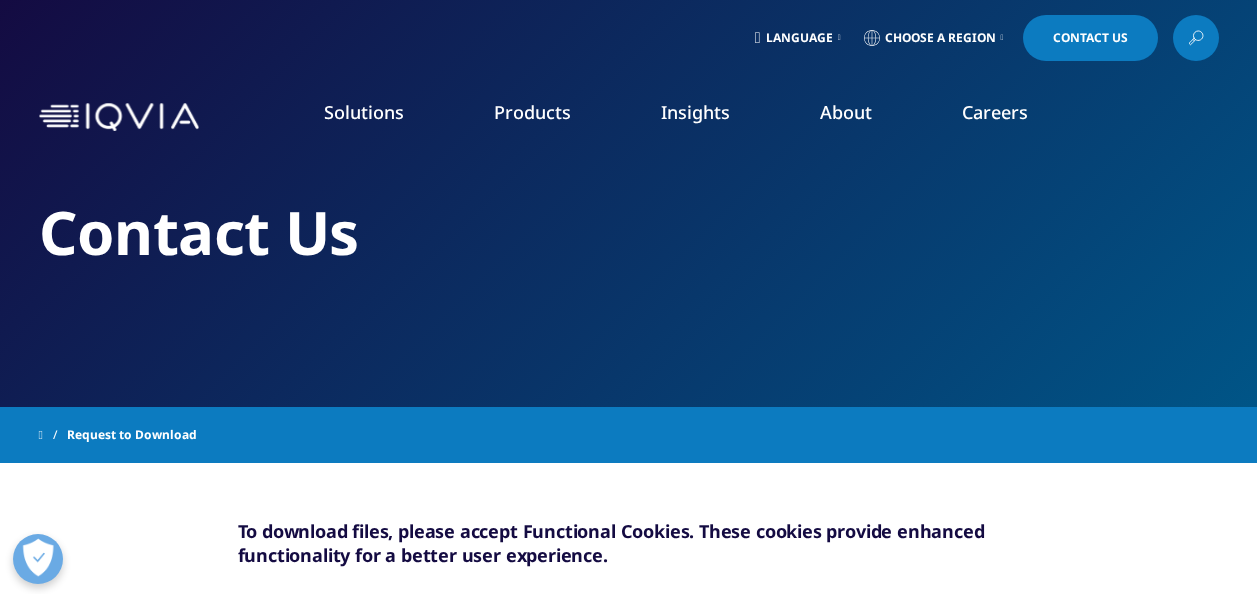click on "I Accept" at bounding box center [629, 625] 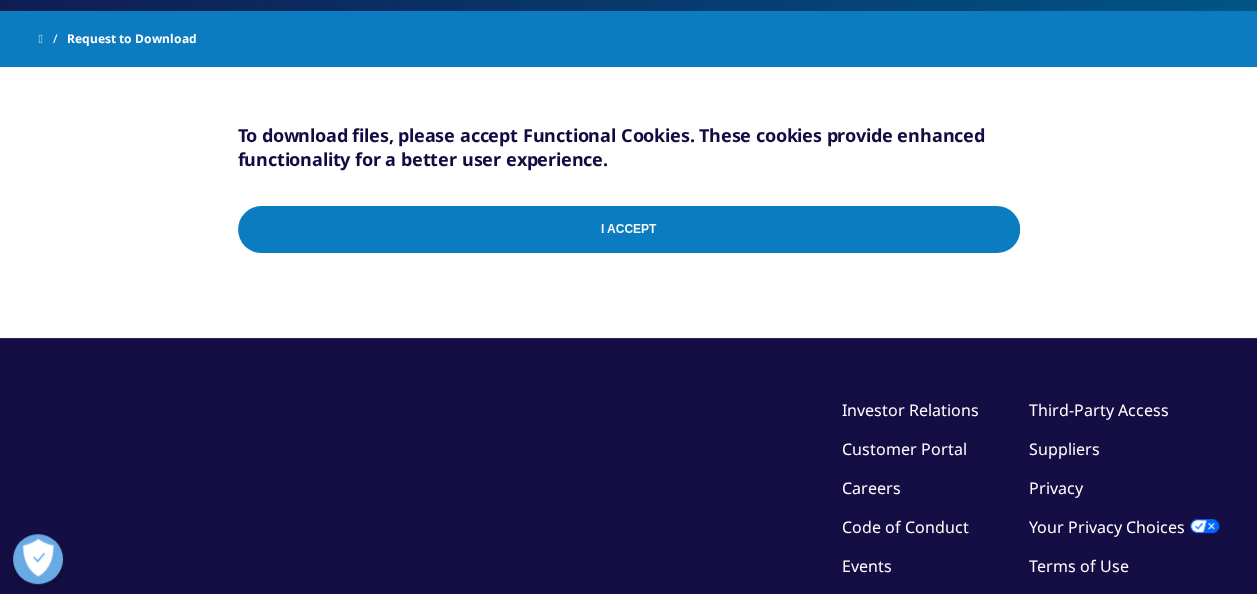 scroll, scrollTop: 0, scrollLeft: 0, axis: both 